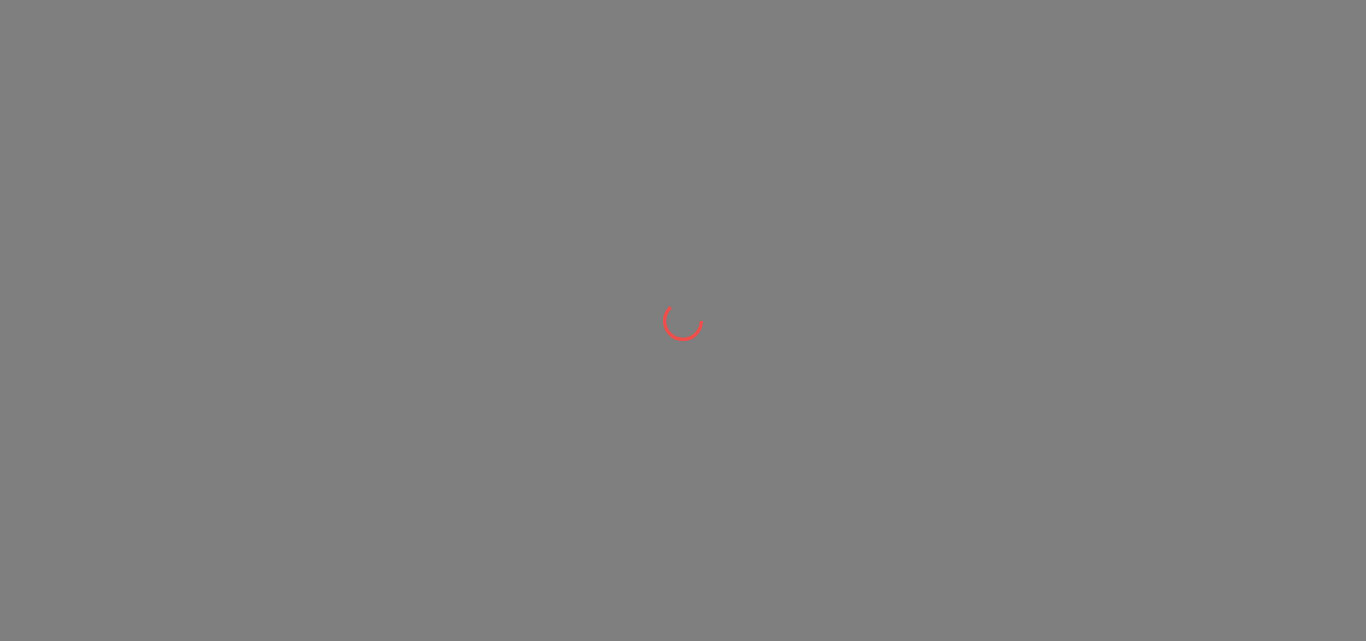 scroll, scrollTop: 0, scrollLeft: 0, axis: both 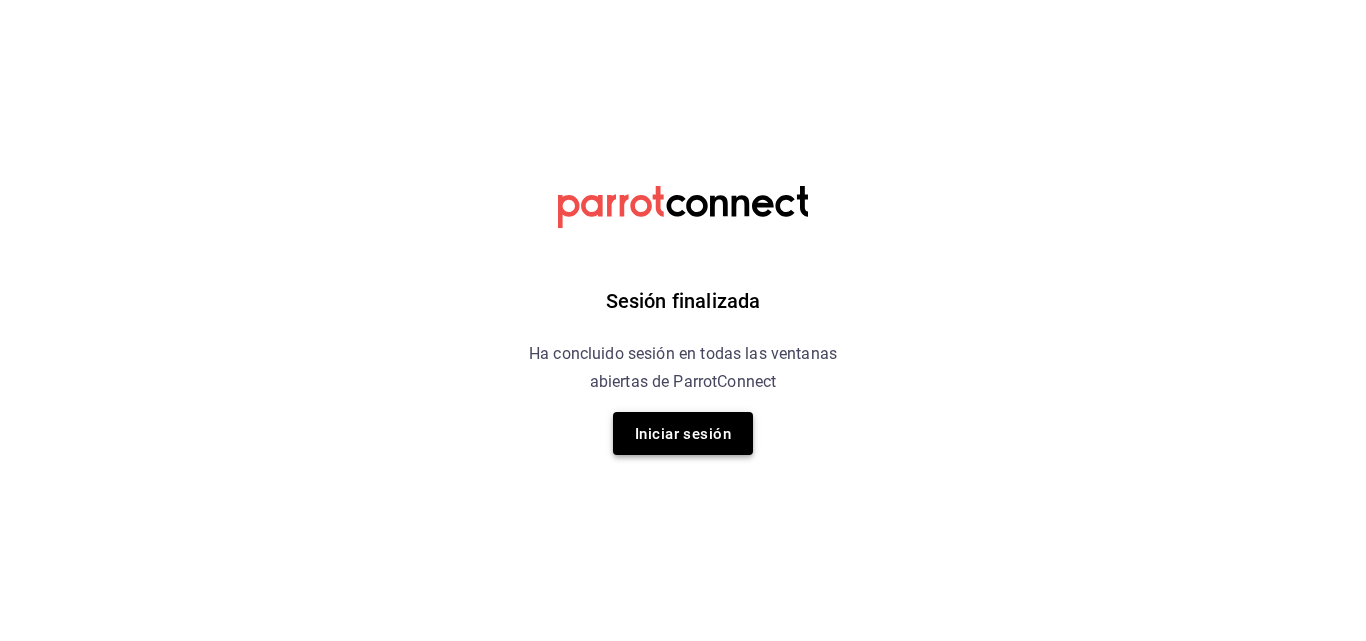 click on "Iniciar sesión" at bounding box center [683, 434] 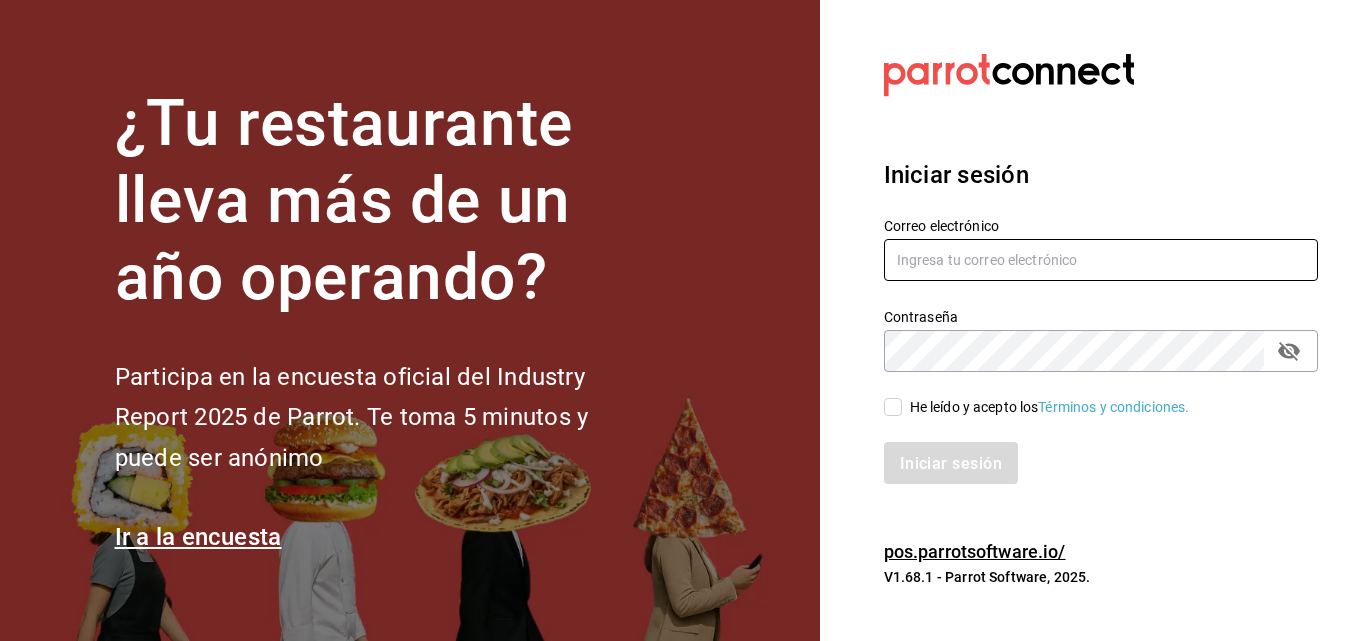 click at bounding box center (1101, 260) 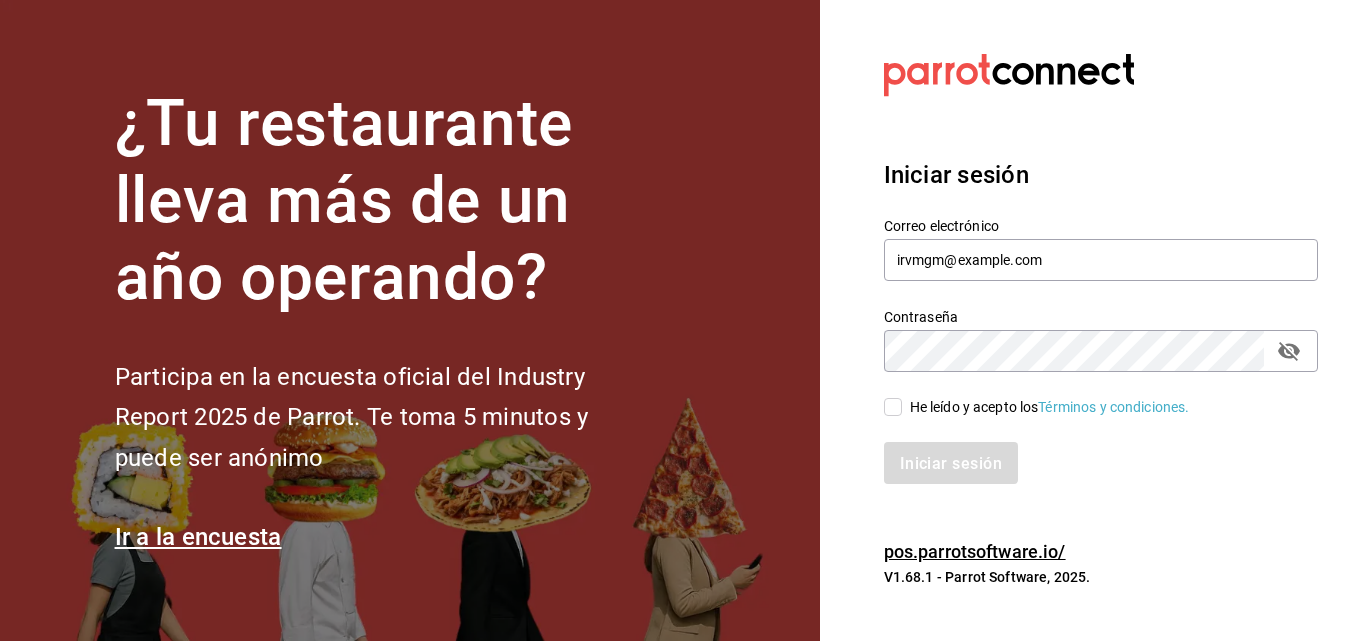 click on "He leído y acepto los  Términos y condiciones." at bounding box center (893, 407) 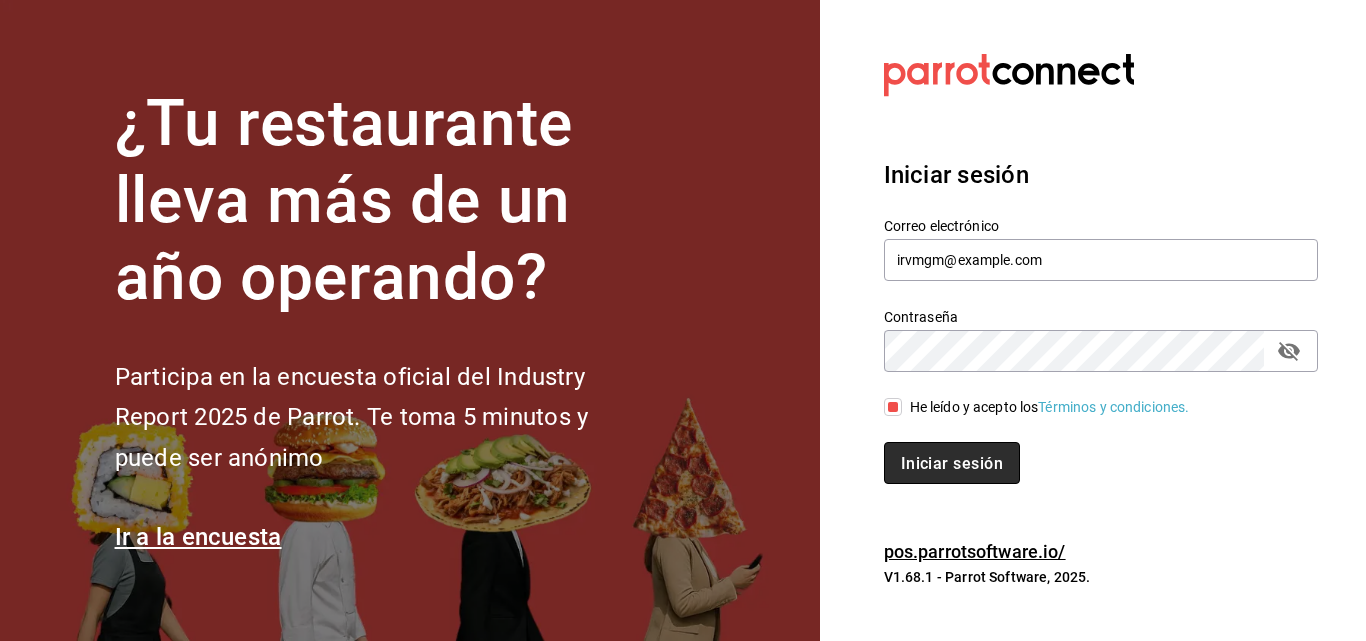 click on "Iniciar sesión" at bounding box center [952, 463] 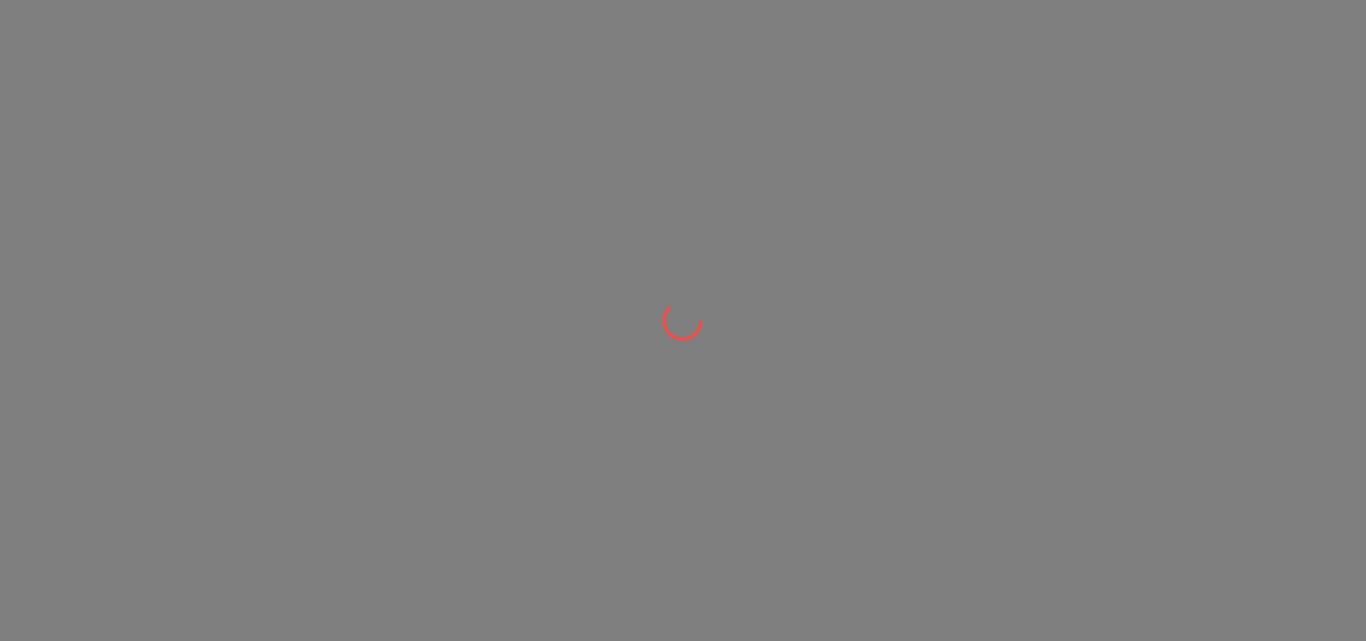 scroll, scrollTop: 0, scrollLeft: 0, axis: both 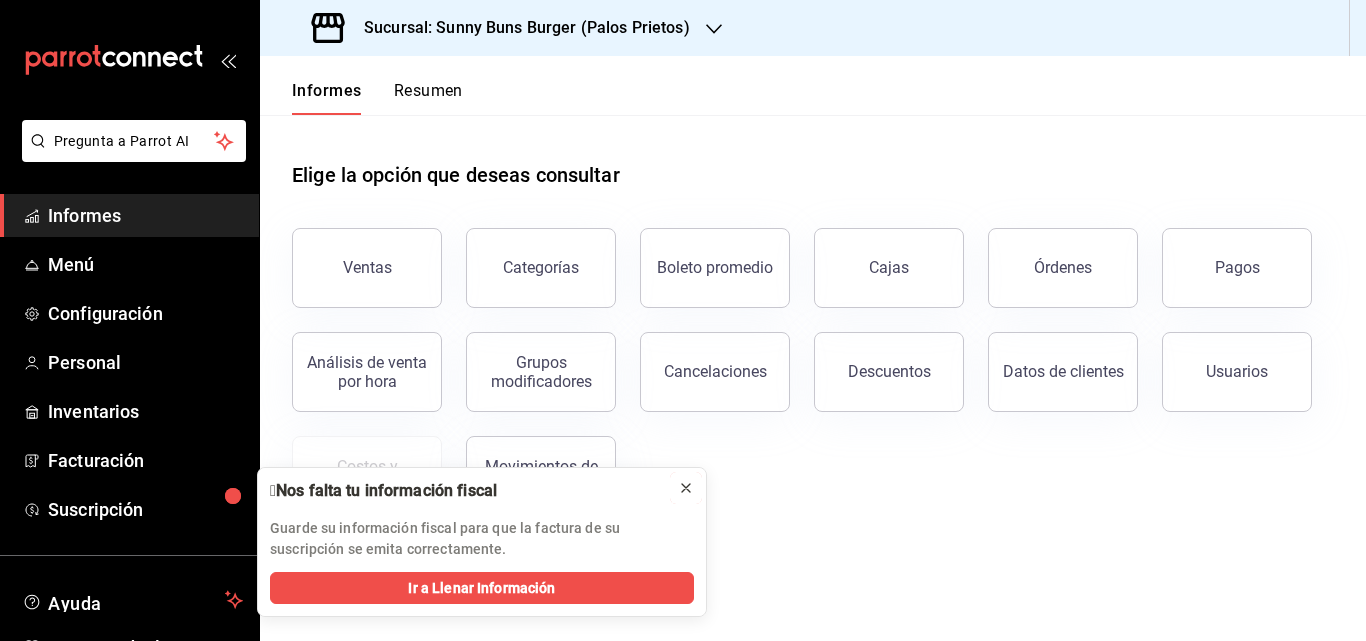 click 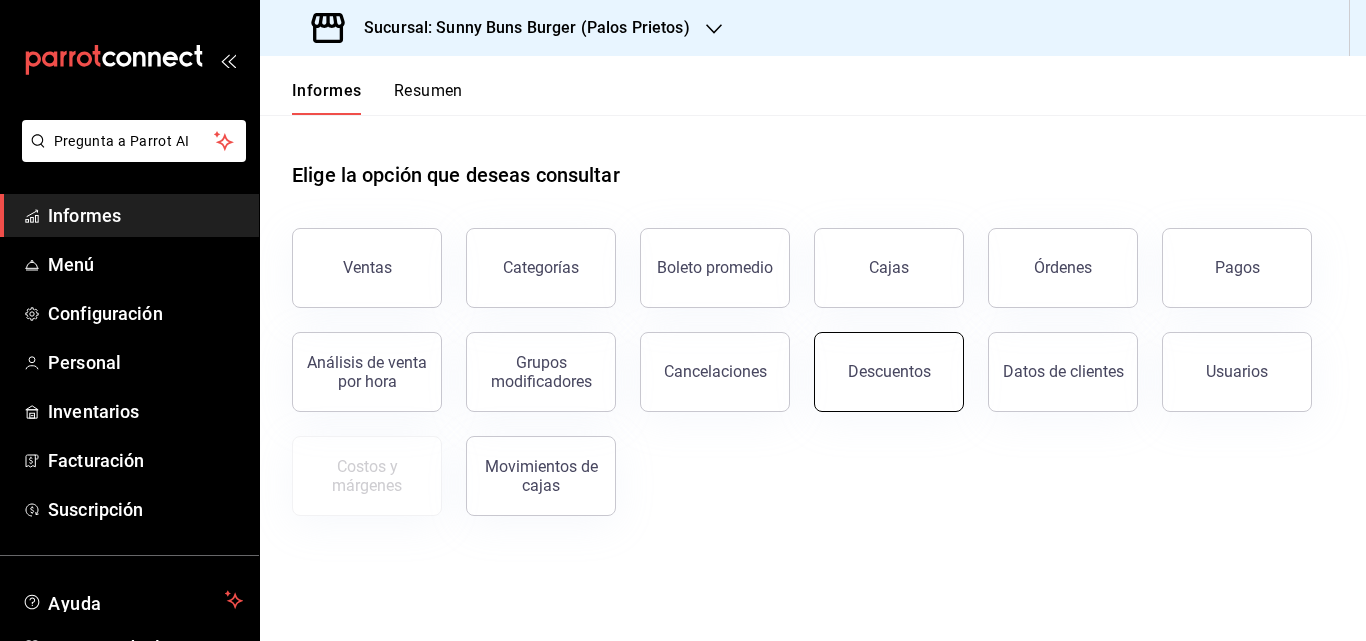 click on "Descuentos" at bounding box center (889, 372) 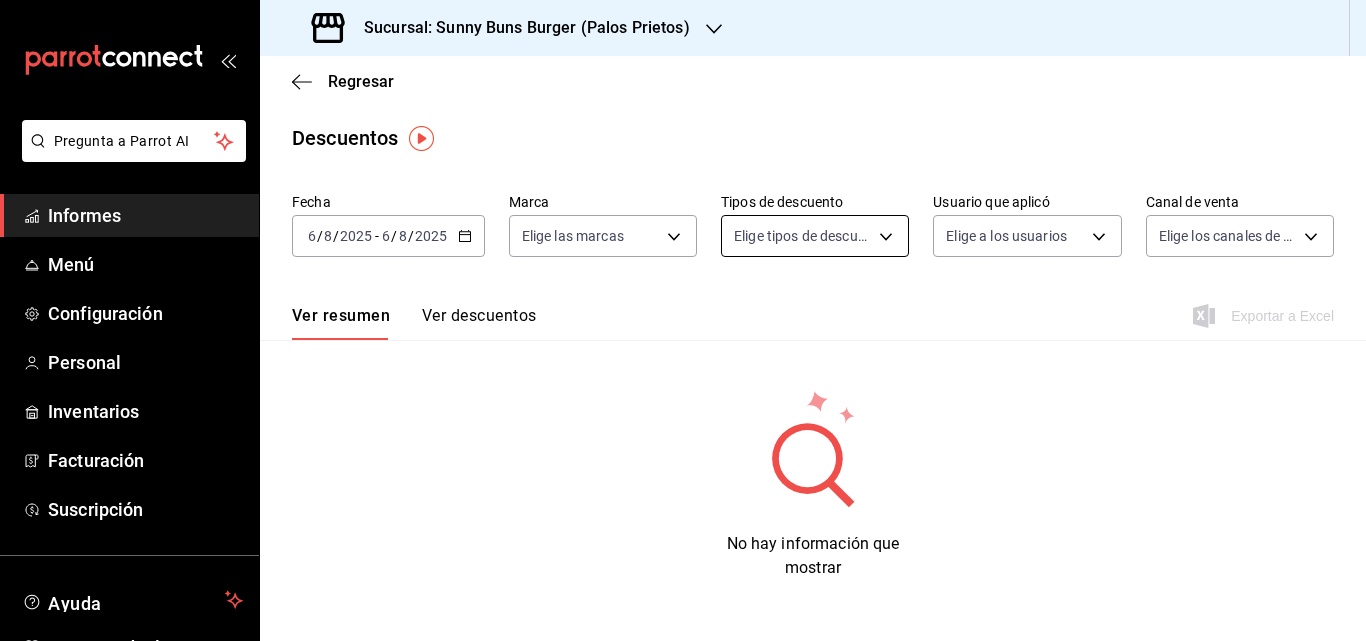 click on "Pregunta a Parrot AI Informes   Menú   Configuración   Personal   Inventarios   Facturación   Suscripción   Ayuda Recomendar loro   [FIRST] [LAST]   Sugerir nueva función   Sucursal: Sunny Buns Burger ([CITY]) Regresar Descuentos Fecha [DATE] [DATE] - [DATE] [DATE] Marca Elige las marcas Tipos de descuento Elige tipos de descuento Usuario que aplicó Elige a los usuarios Canal de venta Elige los canales de venta Ver resumen Ver descuentos Exportar a Excel No hay información que mostrar Texto original Valora esta traducción Tu opinión servirá para ayudar a mejorar el Traductor de Google Pregunta a Parrot AI Informes   Menú   Configuración   Personal   Inventarios   Facturación   Suscripción   Ayuda Recomendar loro   [FIRST] [LAST]   Sugerir nueva función   GANA 1 MES GRATIS EN TU SUSCRIPCIÓN AQUÍ Ver video tutorial Ir a un video Visitar centro de ayuda [PHONE] [EMAIL] Visitar centro de ayuda [PHONE] [EMAIL]" at bounding box center (683, 320) 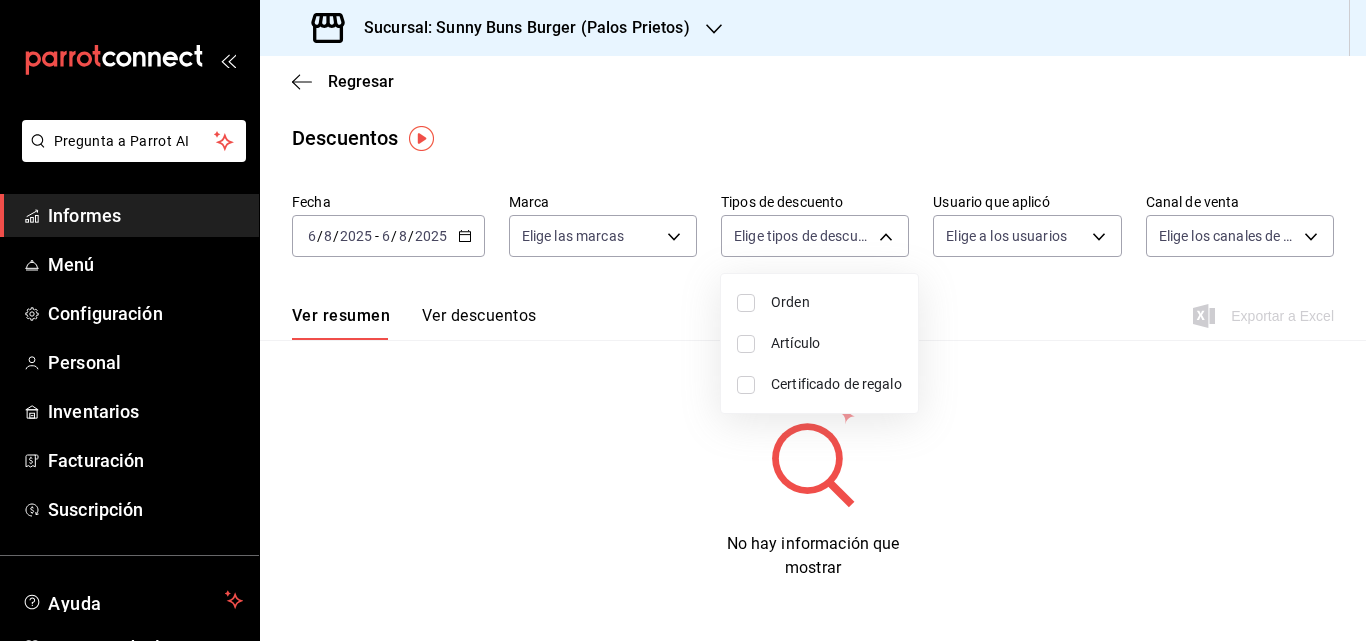 click at bounding box center [683, 320] 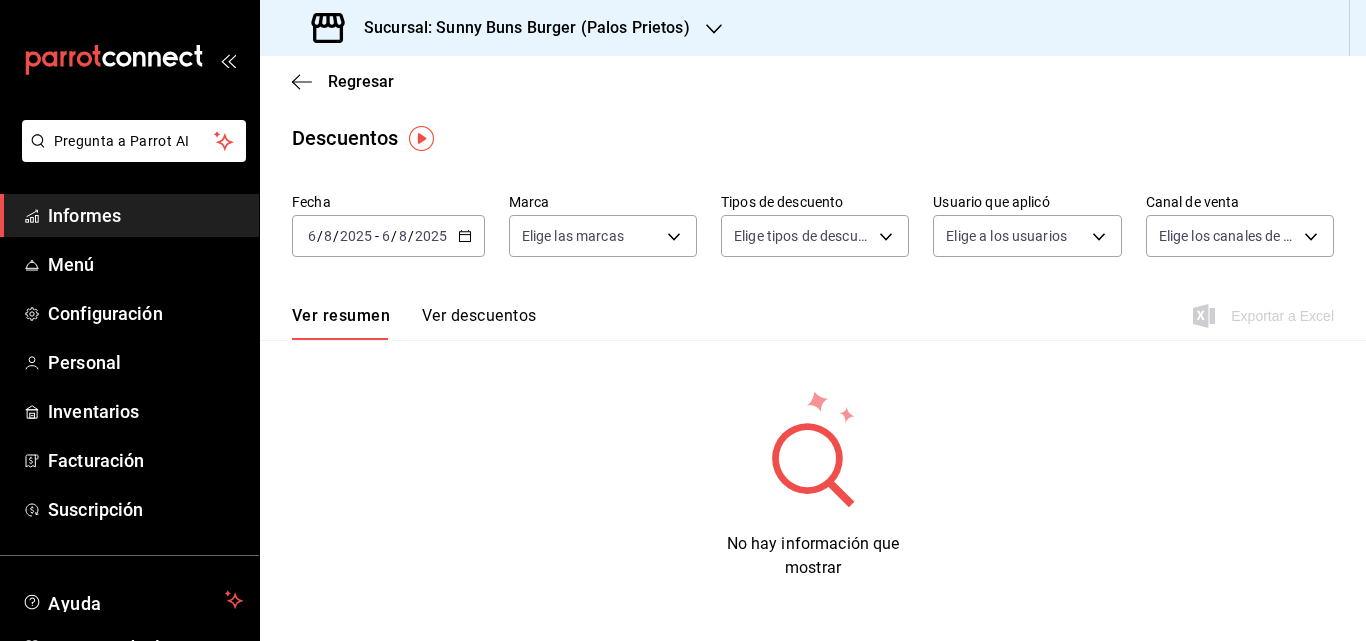 click on "Pregunta a Parrot AI Informes   Menú   Configuración   Personal   Inventarios   Facturación   Suscripción   Ayuda Recomendar loro   [FIRST] [LAST]   Sugerir nueva función   Sucursal: Sunny Buns Burger ([CITY]) Regresar Descuentos Fecha [DATE] [DATE] - [DATE] [DATE] Marca Elige las marcas Tipos de descuento Elige tipos de descuento Usuario que aplicó Elige a los usuarios Canal de venta Elige los canales de venta Ver resumen Ver descuentos Exportar a Excel No hay información que mostrar Texto original Valora esta traducción Tu opinión servirá para ayudar a mejorar el Traductor de Google Pregunta a Parrot AI Informes   Menú   Configuración   Personal   Inventarios   Facturación   Suscripción   Ayuda Recomendar loro   [FIRST] [LAST]   Sugerir nueva función   GANA 1 MES GRATIS EN TU SUSCRIPCIÓN AQUÍ Ver video tutorial Ir a un video Visitar centro de ayuda [PHONE] [EMAIL] Visitar centro de ayuda [PHONE] [EMAIL]" at bounding box center [683, 320] 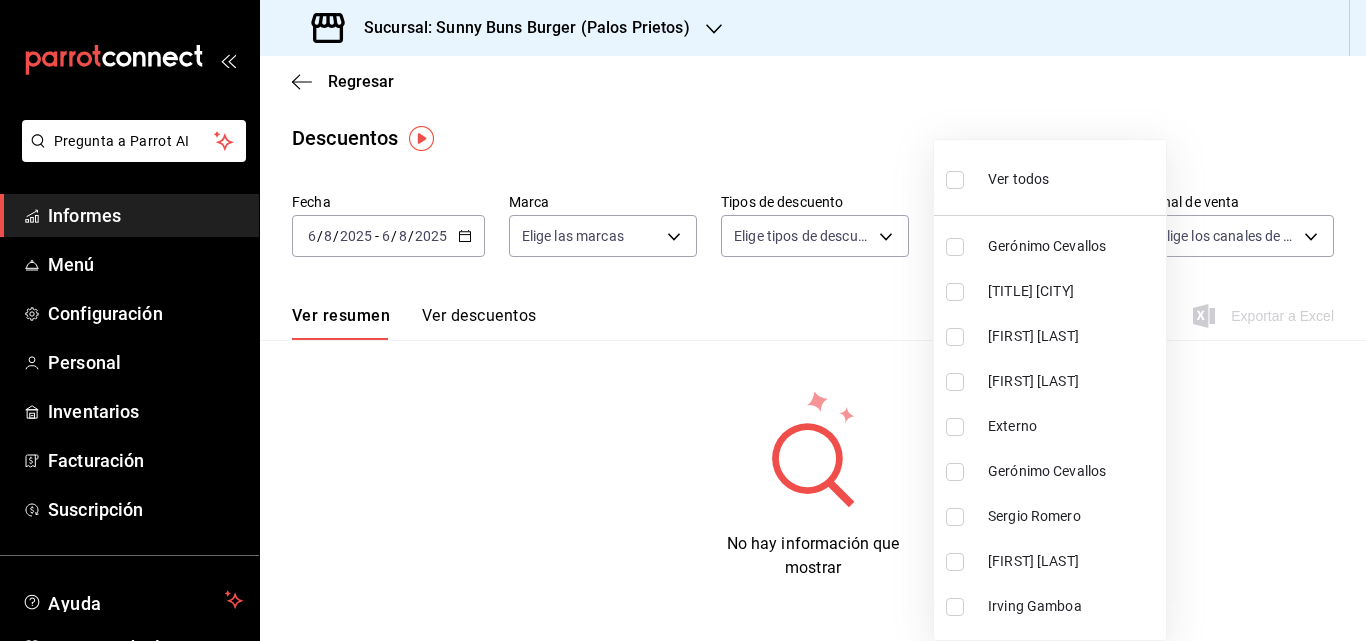 click at bounding box center [683, 320] 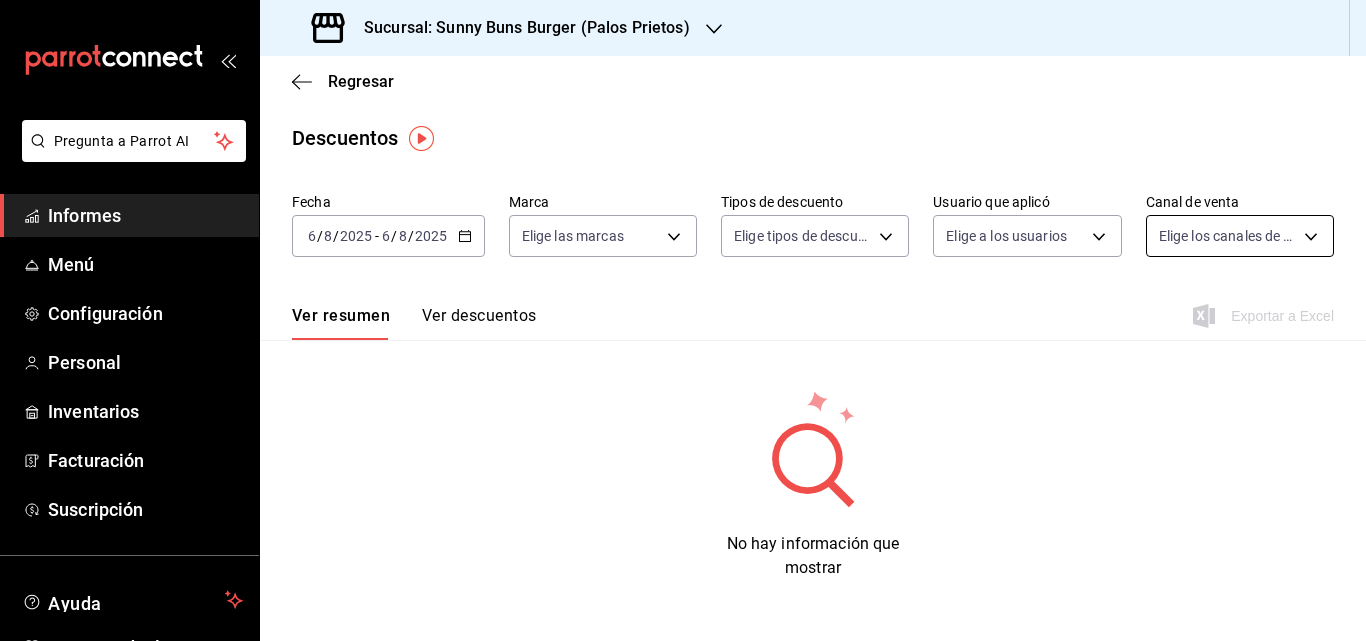 drag, startPoint x: 1310, startPoint y: 263, endPoint x: 1313, endPoint y: 246, distance: 17.262676 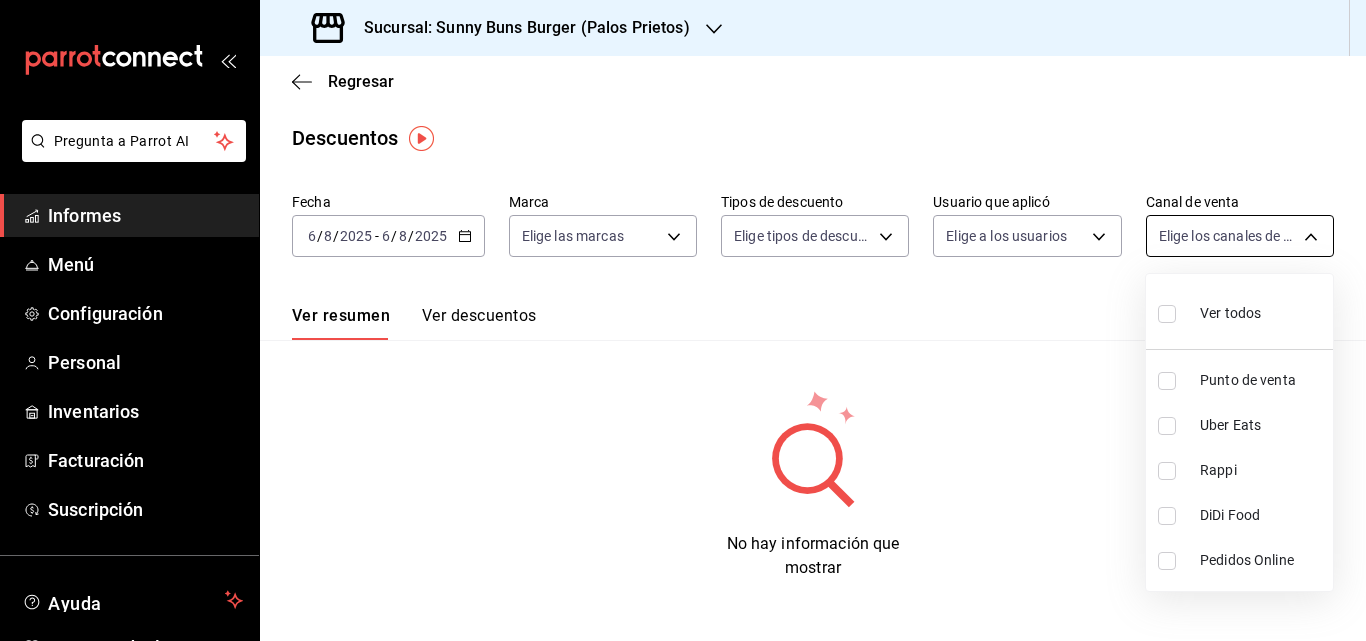 click on "Pregunta a Parrot AI Informes   Menú   Configuración   Personal   Inventarios   Facturación   Suscripción   Ayuda Recomendar loro   [FIRST] [LAST]   Sugerir nueva función   Sucursal: Sunny Buns Burger ([CITY]) Regresar Descuentos Fecha [DATE] [DATE] - [DATE] [DATE] Marca Elige las marcas Tipos de descuento Elige tipos de descuento Usuario que aplicó Elige a los usuarios Canal de venta Elige los canales de venta Ver resumen Ver descuentos Exportar a Excel No hay información que mostrar Texto original Valora esta traducción Tu opinión servirá para ayudar a mejorar el Traductor de Google Pregunta a Parrot AI Informes   Menú   Configuración   Personal   Inventarios   Facturación   Suscripción   Ayuda Recomendar loro   [FIRST] [LAST]   Sugerir nueva función   GANA 1 MES GRATIS EN TU SUSCRIPCIÓN AQUÍ Ver video tutorial Ir a un video Visitar centro de ayuda [PHONE] [EMAIL] Visitar centro de ayuda [PHONE] [EMAIL] Ver todos" at bounding box center (683, 320) 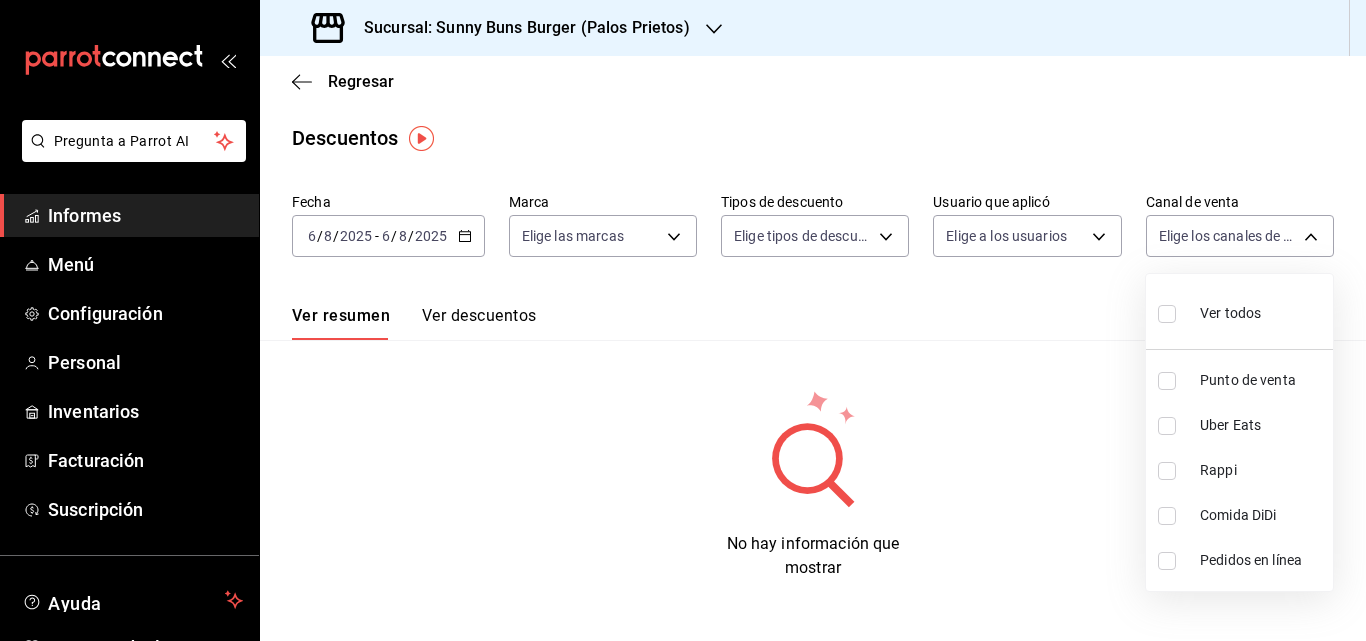 click at bounding box center [683, 320] 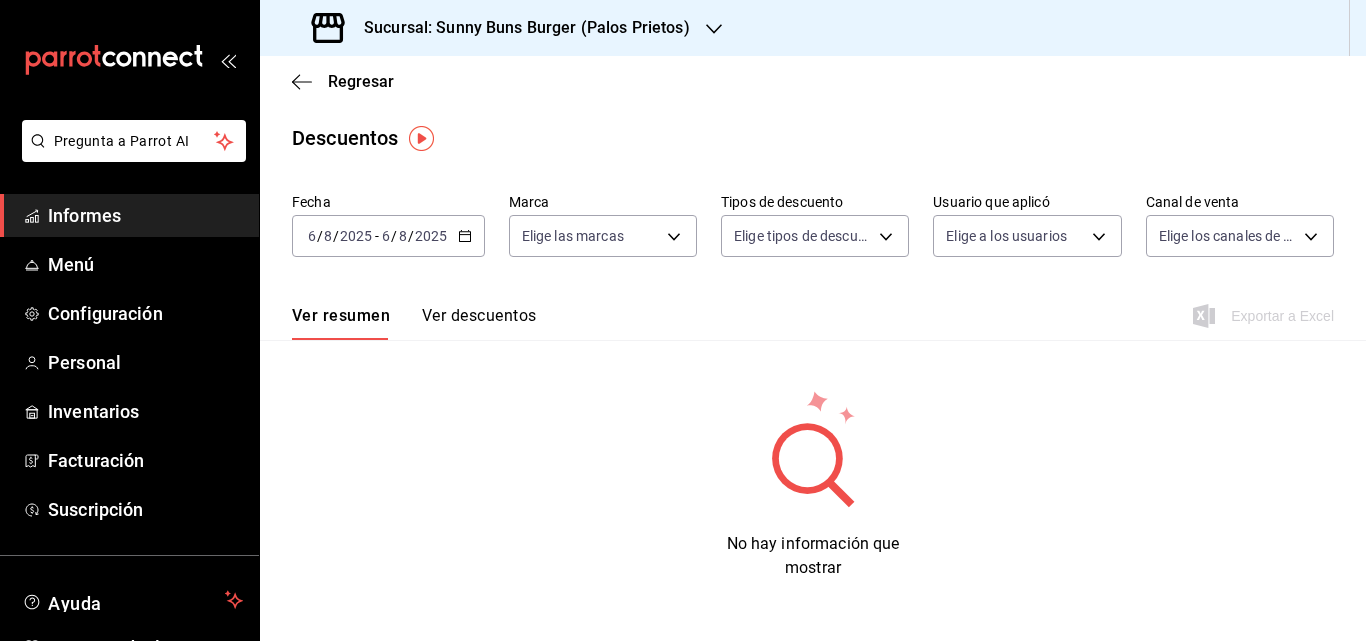 click on "Ver descuentos" at bounding box center [479, 315] 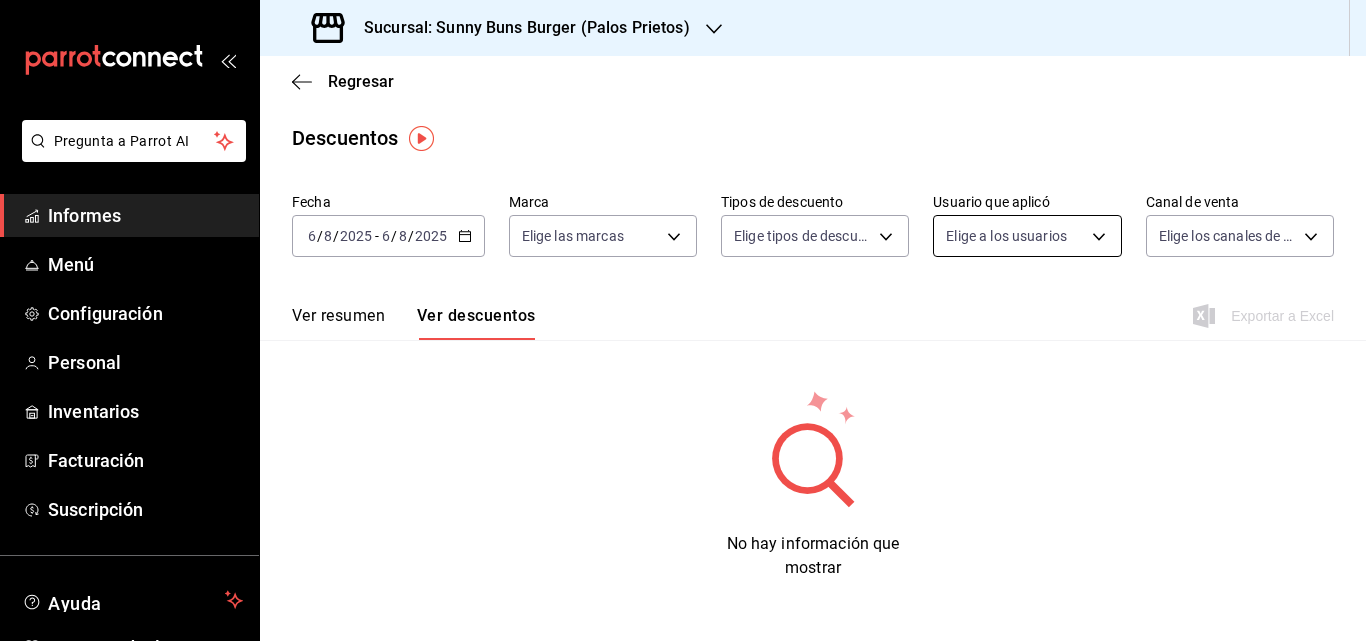 click on "Pregunta a Parrot AI Informes   Menú   Configuración   Personal   Inventarios   Facturación   Suscripción   Ayuda Recomendar loro   [FIRST] [LAST]   Sugerir nueva función   Sucursal: Sunny Buns Burger ([CITY]) Regresar Descuentos Fecha [DATE] [DATE] - [DATE] [DATE] Marca Elige las marcas Tipos de descuento Elige tipos de descuento Usuario que aplicó Elige a los usuarios Canal de venta Elige los canales de venta Ver resumen Ver descuentos Exportar a Excel No hay información que mostrar Texto original Valora esta traducción Tu opinión servirá para ayudar a mejorar el Traductor de Google Pregunta a Parrot AI Informes   Menú   Configuración   Personal   Inventarios   Facturación   Suscripción   Ayuda Recomendar loro   [FIRST] [LAST]   Sugerir nueva función   GANA 1 MES GRATIS EN TU SUSCRIPCIÓN AQUÍ Ver video tutorial Ir a un video Visitar centro de ayuda [PHONE] [EMAIL] Visitar centro de ayuda [PHONE] [EMAIL]" at bounding box center (683, 320) 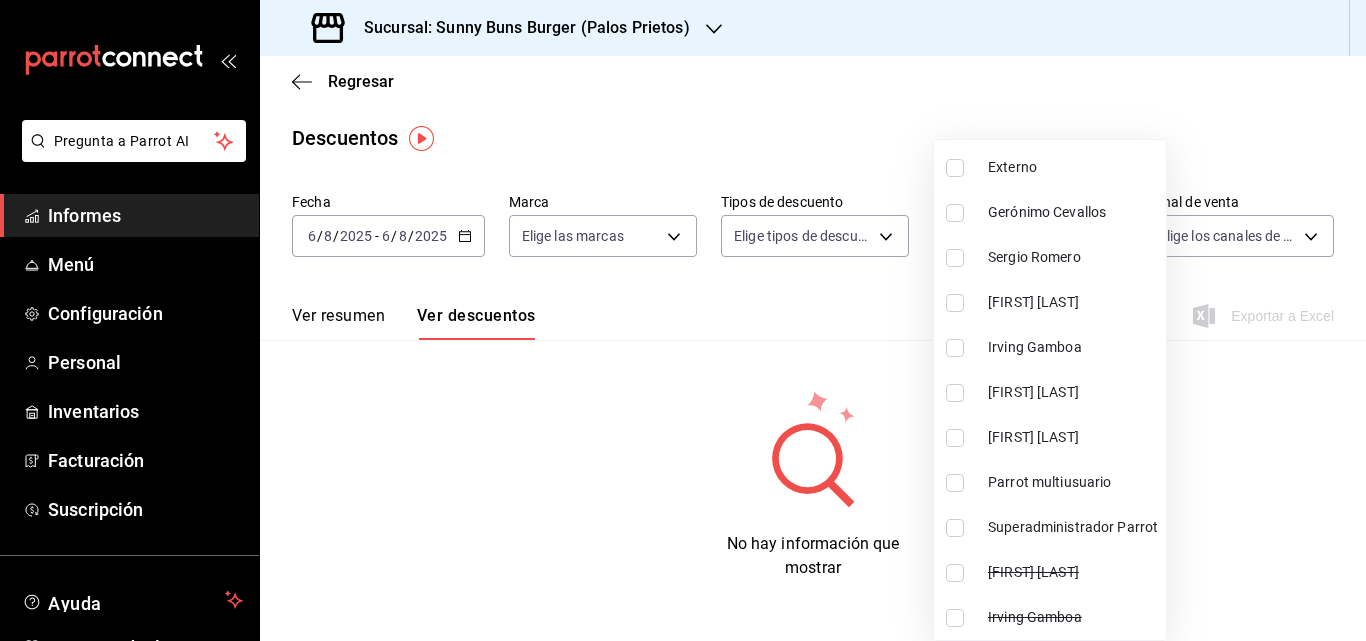 scroll, scrollTop: 0, scrollLeft: 0, axis: both 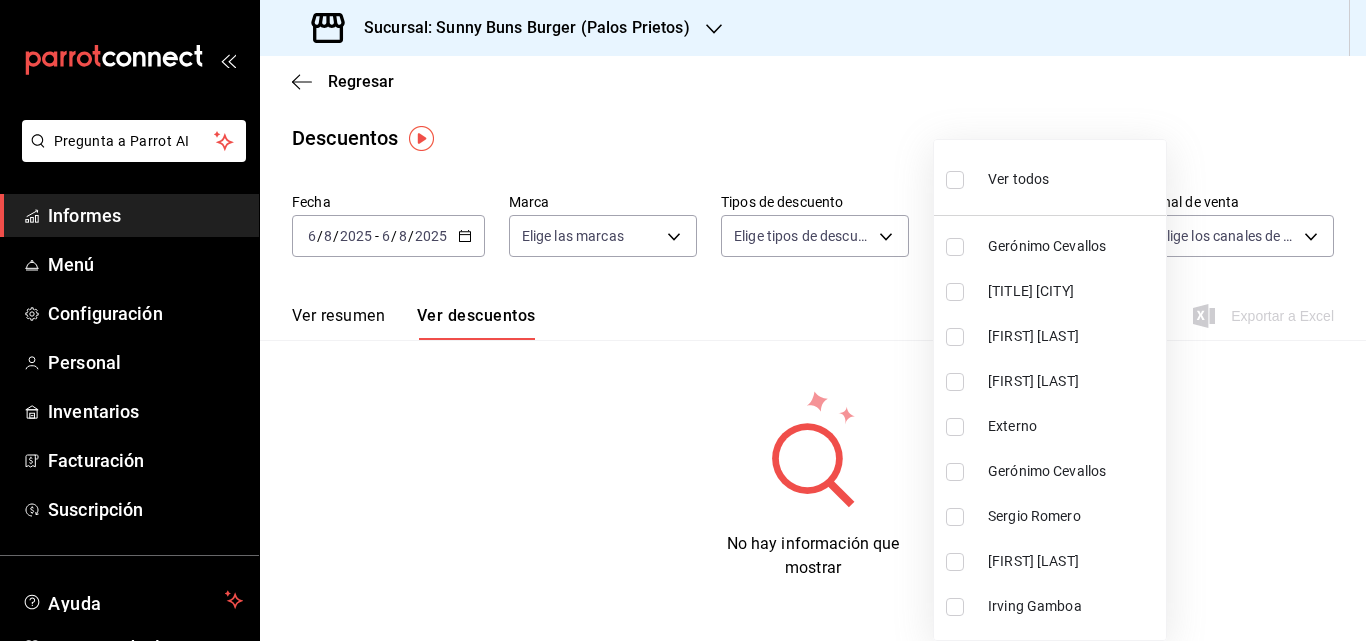 click at bounding box center [683, 320] 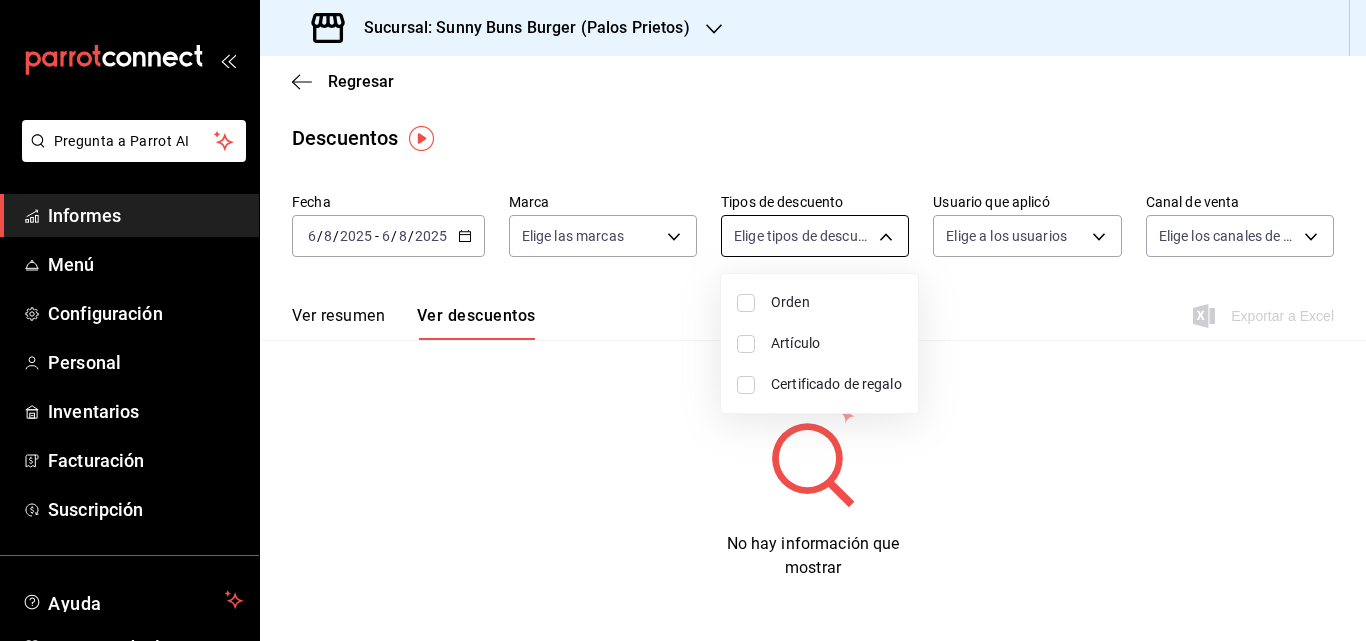 click on "Pregunta a Parrot AI Informes   Menú   Configuración   Personal   Inventarios   Facturación   Suscripción   Ayuda Recomendar loro   [FIRST] [LAST]   Sugerir nueva función   Sucursal: Sunny Buns Burger ([CITY]) Regresar Descuentos Fecha [DATE] [DATE] - [DATE] [DATE] Marca Elige las marcas Tipos de descuento Elige tipos de descuento Usuario que aplicó Elige a los usuarios Canal de venta Elige los canales de venta Ver resumen Ver descuentos Exportar a Excel No hay información que mostrar Texto original Valora esta traducción Tu opinión servirá para ayudar a mejorar el Traductor de Google Pregunta a Parrot AI Informes   Menú   Configuración   Personal   Inventarios   Facturación   Suscripción   Ayuda Recomendar loro   [FIRST] [LAST]   Sugerir nueva función   GANA 1 MES GRATIS EN TU SUSCRIPCIÓN AQUÍ Ver video tutorial Ir a un video Visitar centro de ayuda [PHONE] [EMAIL] Visitar centro de ayuda [PHONE] [EMAIL] Orden" at bounding box center (683, 320) 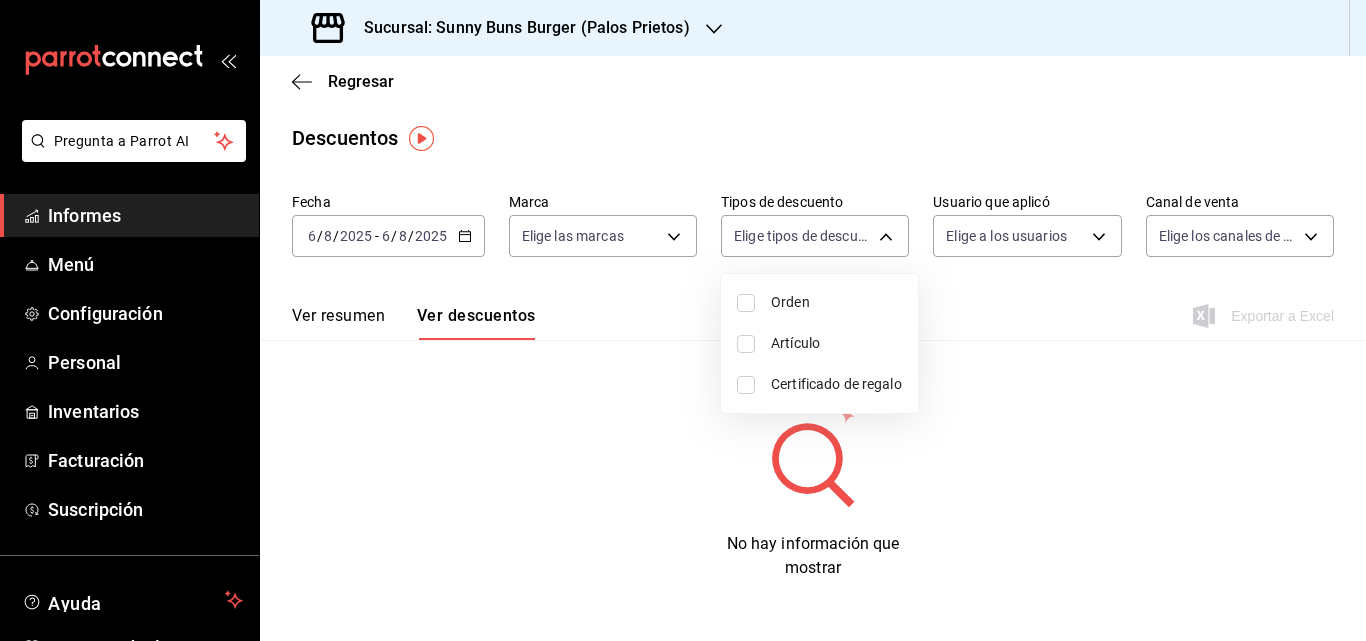 click on "Artículo" at bounding box center [795, 343] 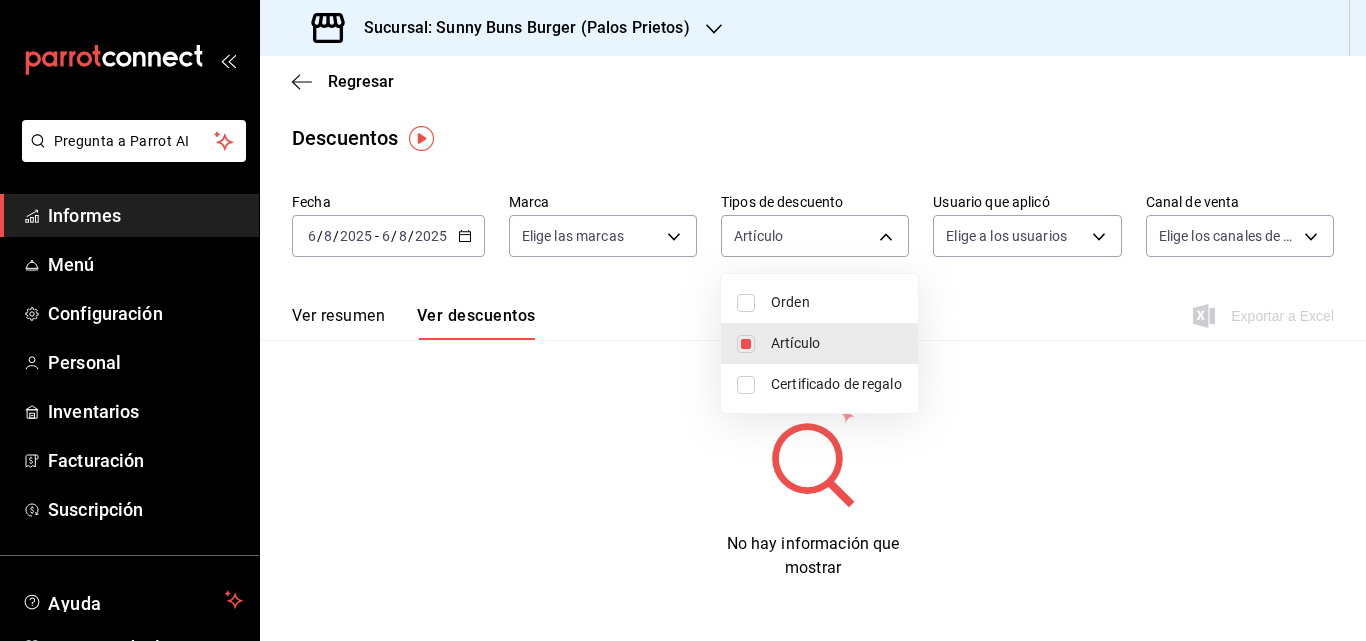 click on "Orden" at bounding box center [836, 302] 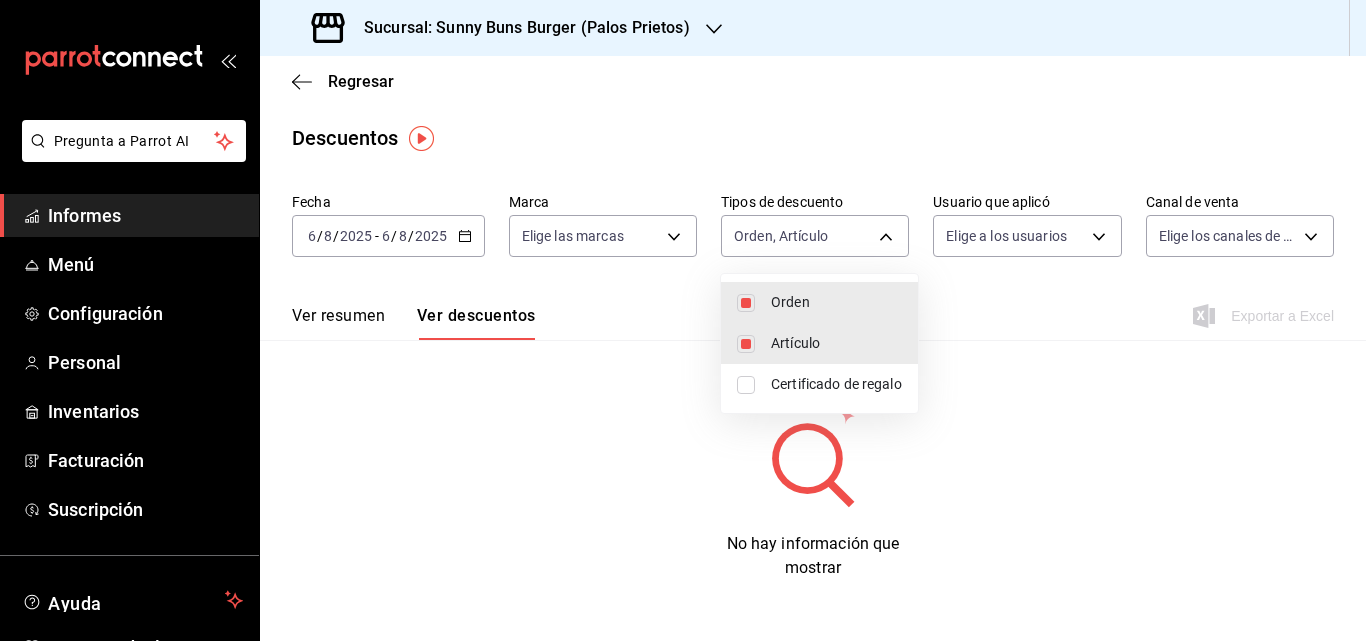 click at bounding box center (683, 320) 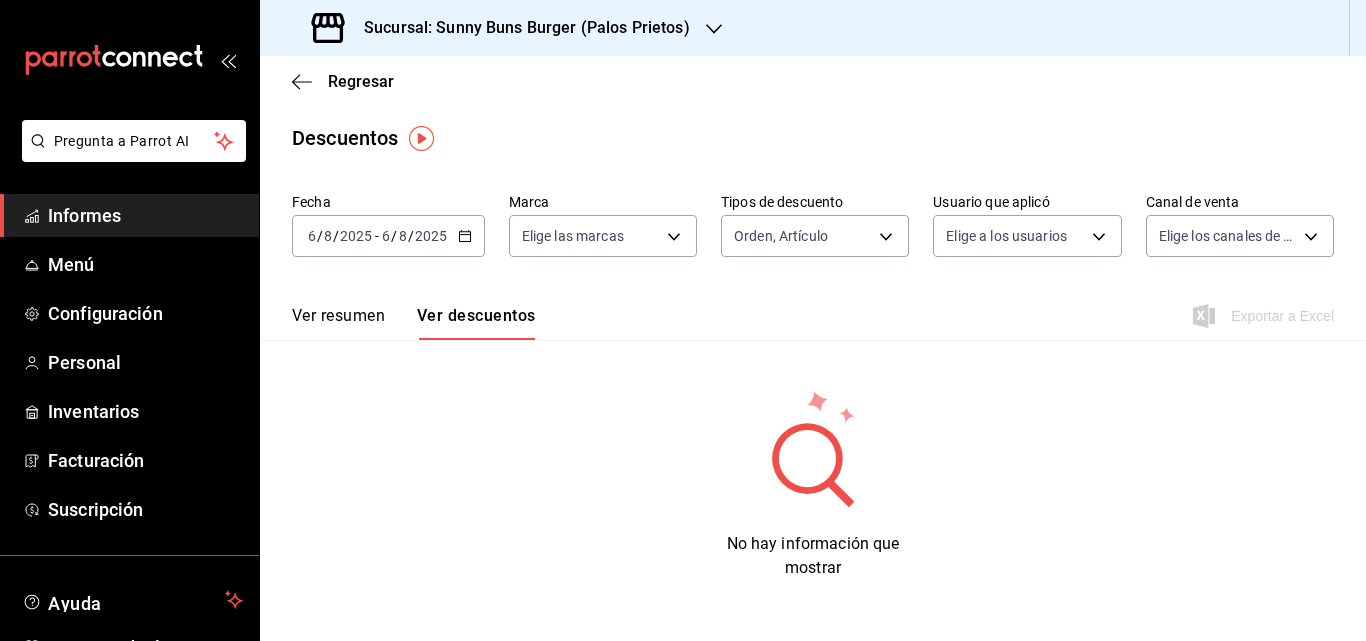 click on "Pregunta a Parrot AI Informes   Menú   Configuración   Personal   Inventarios   Facturación   Suscripción   Ayuda Recomendar loro   [FIRST] [LAST]   Sugerir nueva función   Sucursal: Sunny Buns Burger ([CITY]) Regresar Descuentos Fecha [DATE] [DATE] - [DATE] [DATE] Marca Elige las marcas Tipos de descuento Orden, Artículo ORDER_ITEM,ORDER Usuario que aplicó Elige a los usuarios Canal de venta Elige los canales de venta Ver resumen Ver descuentos Exportar a Excel No hay información que mostrar Texto original Valora esta traducción Tu opinión servirá para ayudar a mejorar el Traductor de Google Pregunta a Parrot AI Informes   Menú   Configuración   Personal   Inventarios   Facturación   Suscripción   Ayuda Recomendar loro   [FIRST] [LAST]   Sugerir nueva función   GANA 1 MES GRATIS EN TU SUSCRIPCIÓN AQUÍ Ver video tutorial Ir a un video Visitar centro de ayuda [PHONE] [EMAIL] Visitar centro de ayuda [PHONE] [EMAIL]" at bounding box center (683, 320) 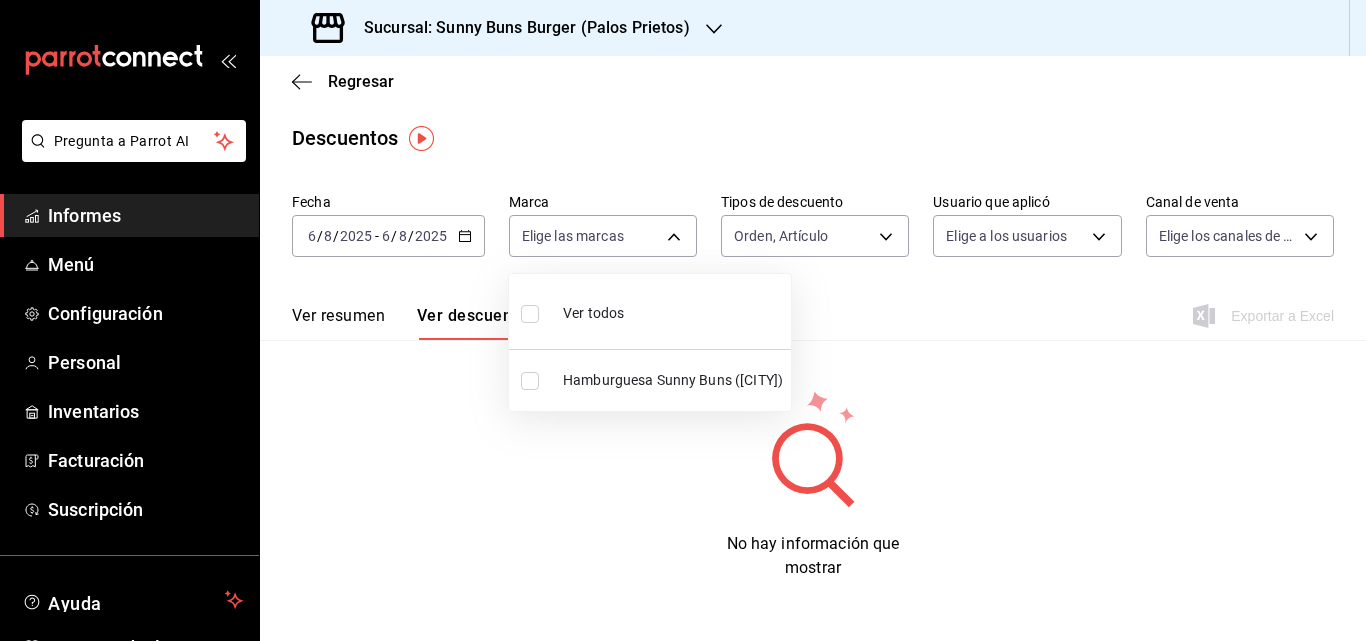 click at bounding box center [683, 320] 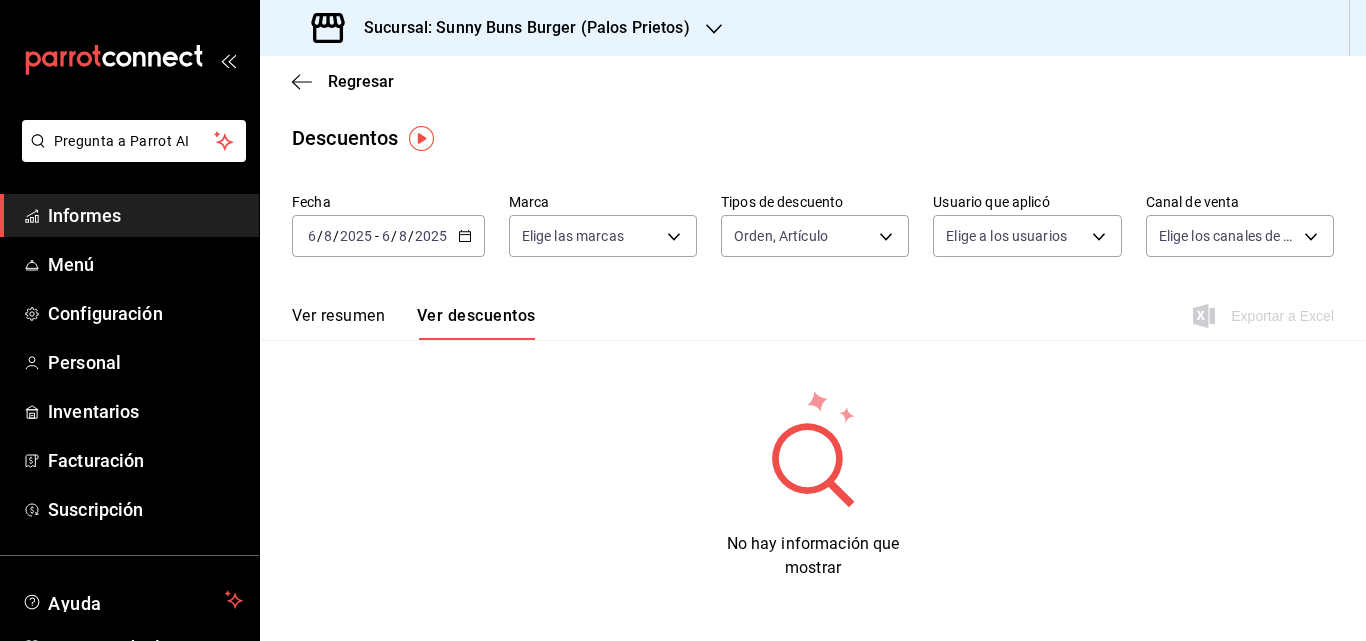 click at bounding box center (714, 28) 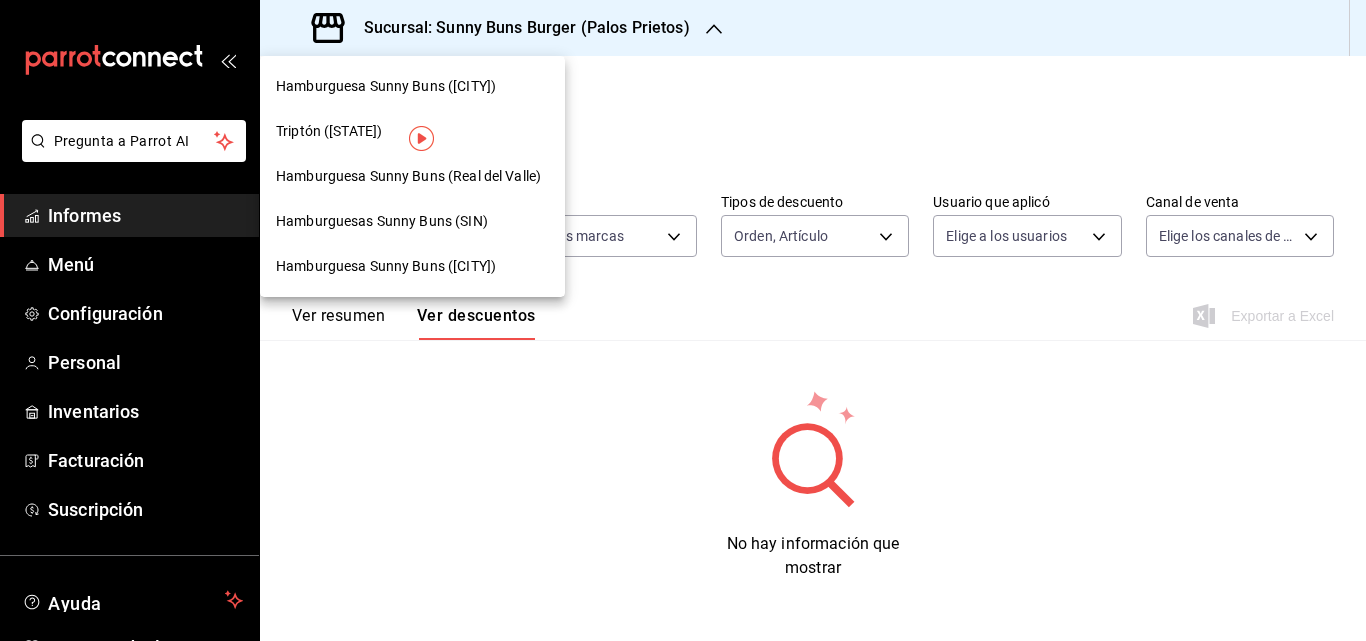 click on "Hamburguesa Sunny Buns (Real del Valle)" at bounding box center (412, 176) 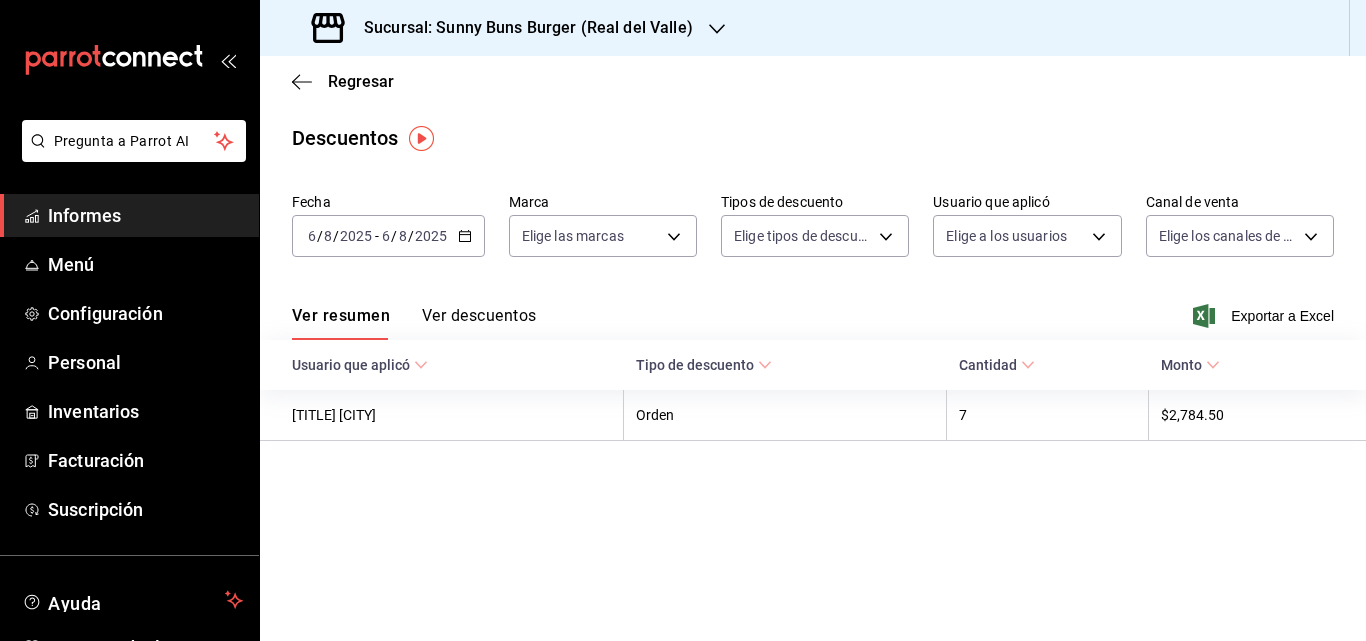 click on "Ver descuentos" at bounding box center (479, 315) 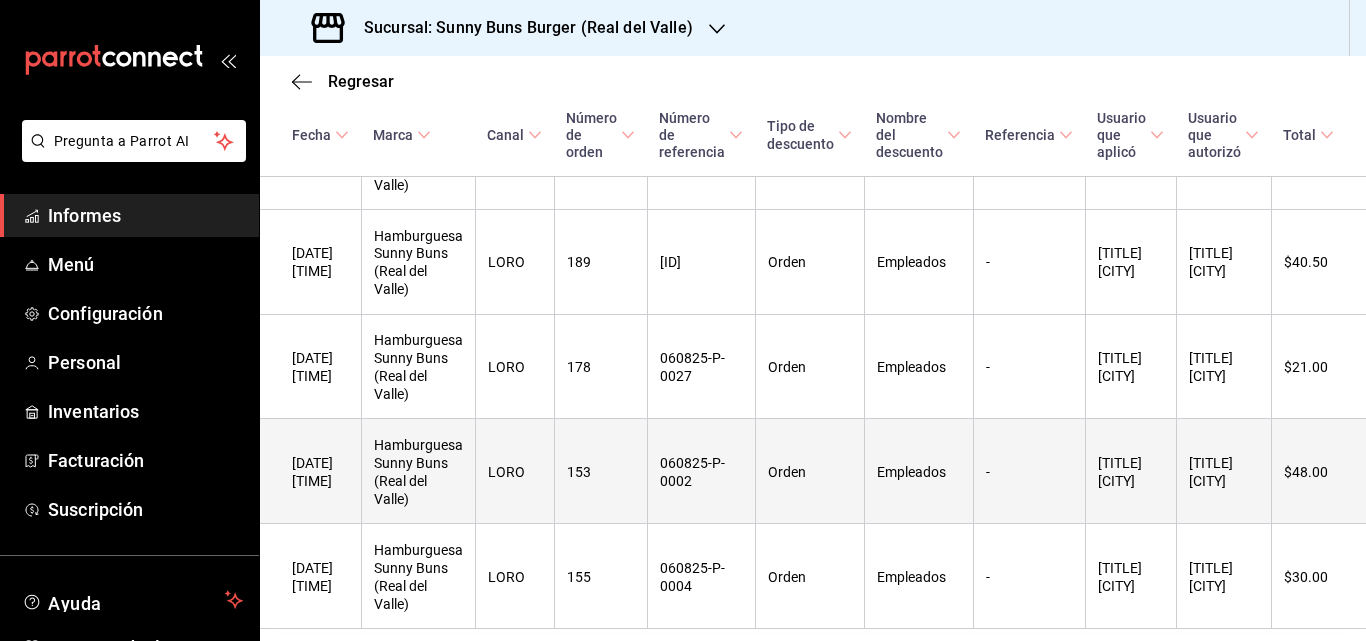 scroll, scrollTop: 656, scrollLeft: 0, axis: vertical 